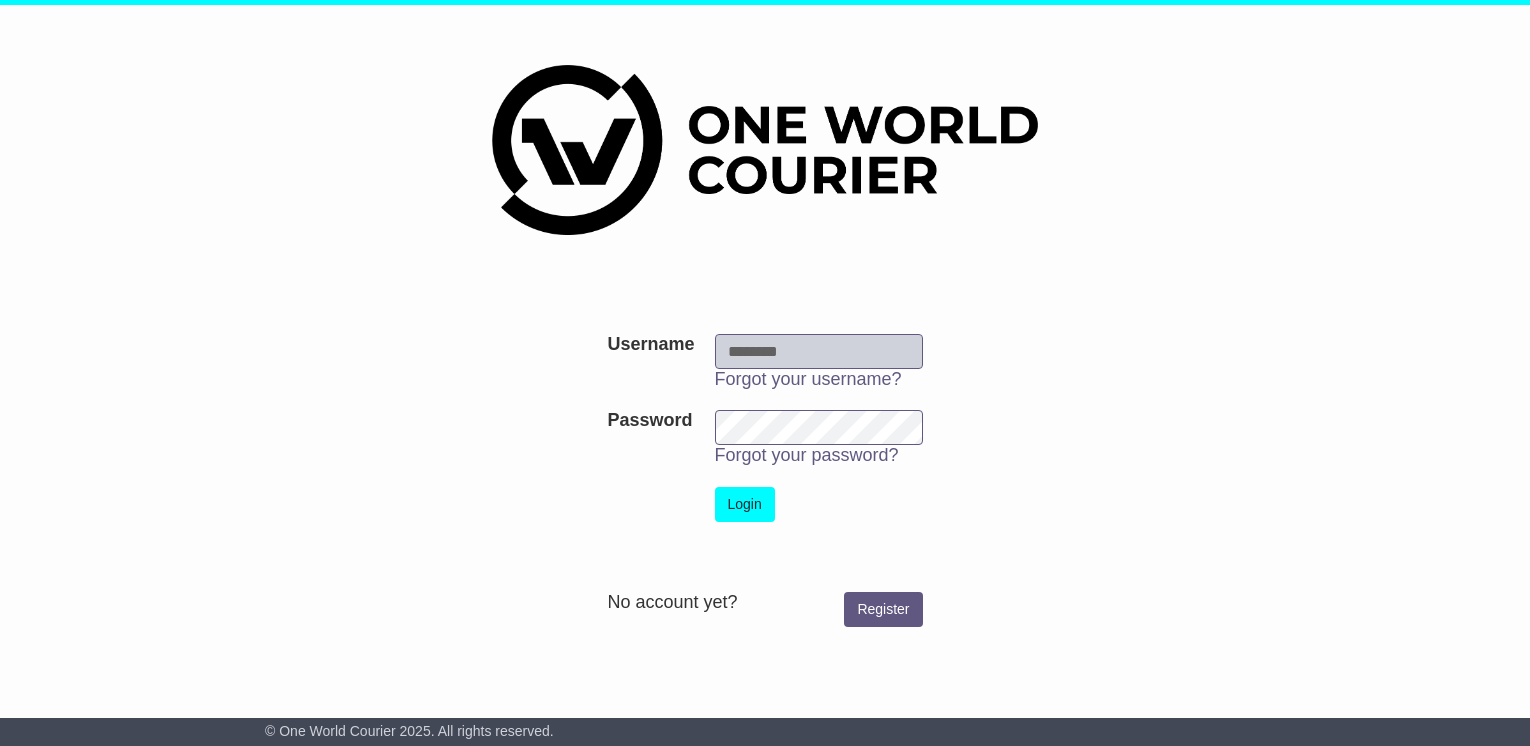 scroll, scrollTop: 0, scrollLeft: 0, axis: both 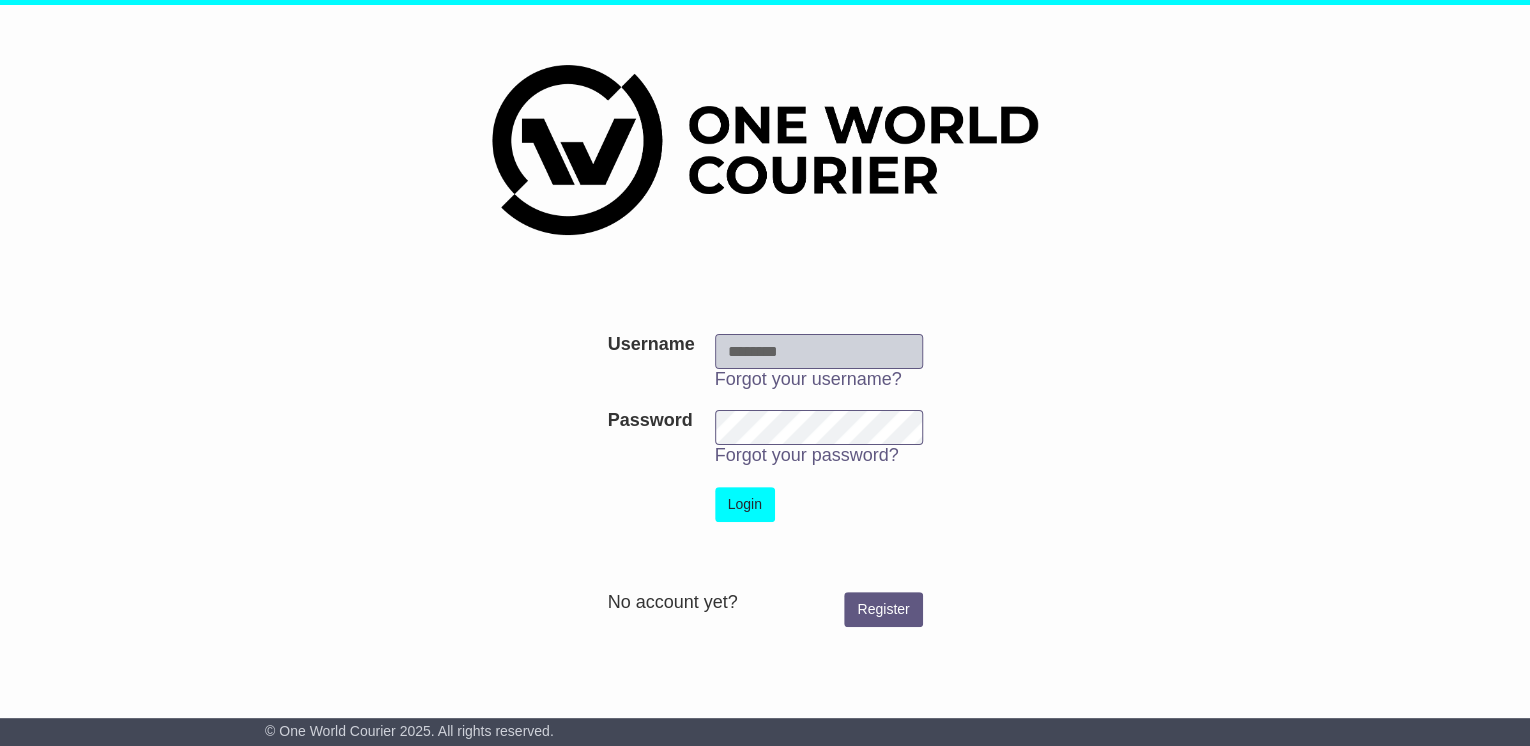 type on "**********" 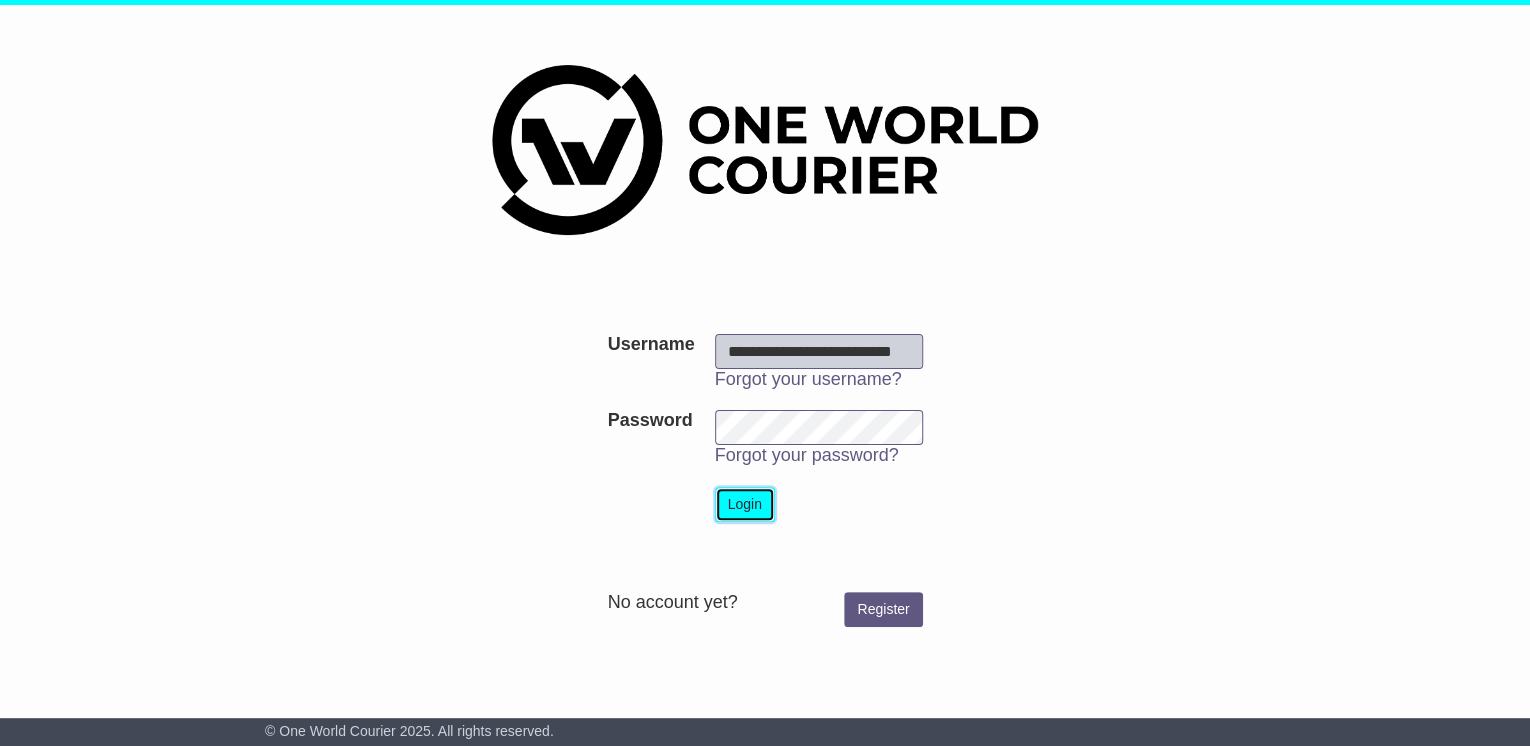 click on "Login" at bounding box center [745, 504] 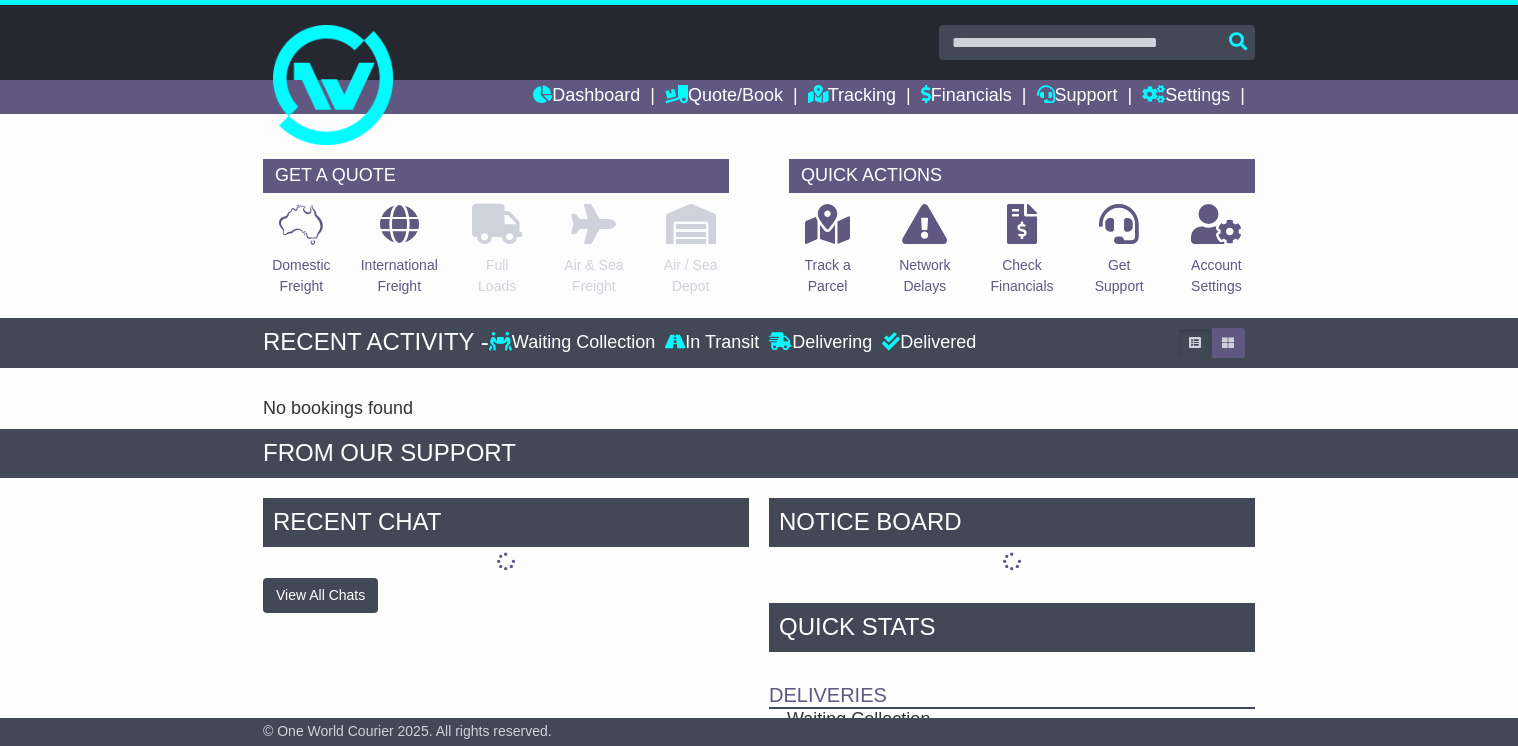 scroll, scrollTop: 0, scrollLeft: 0, axis: both 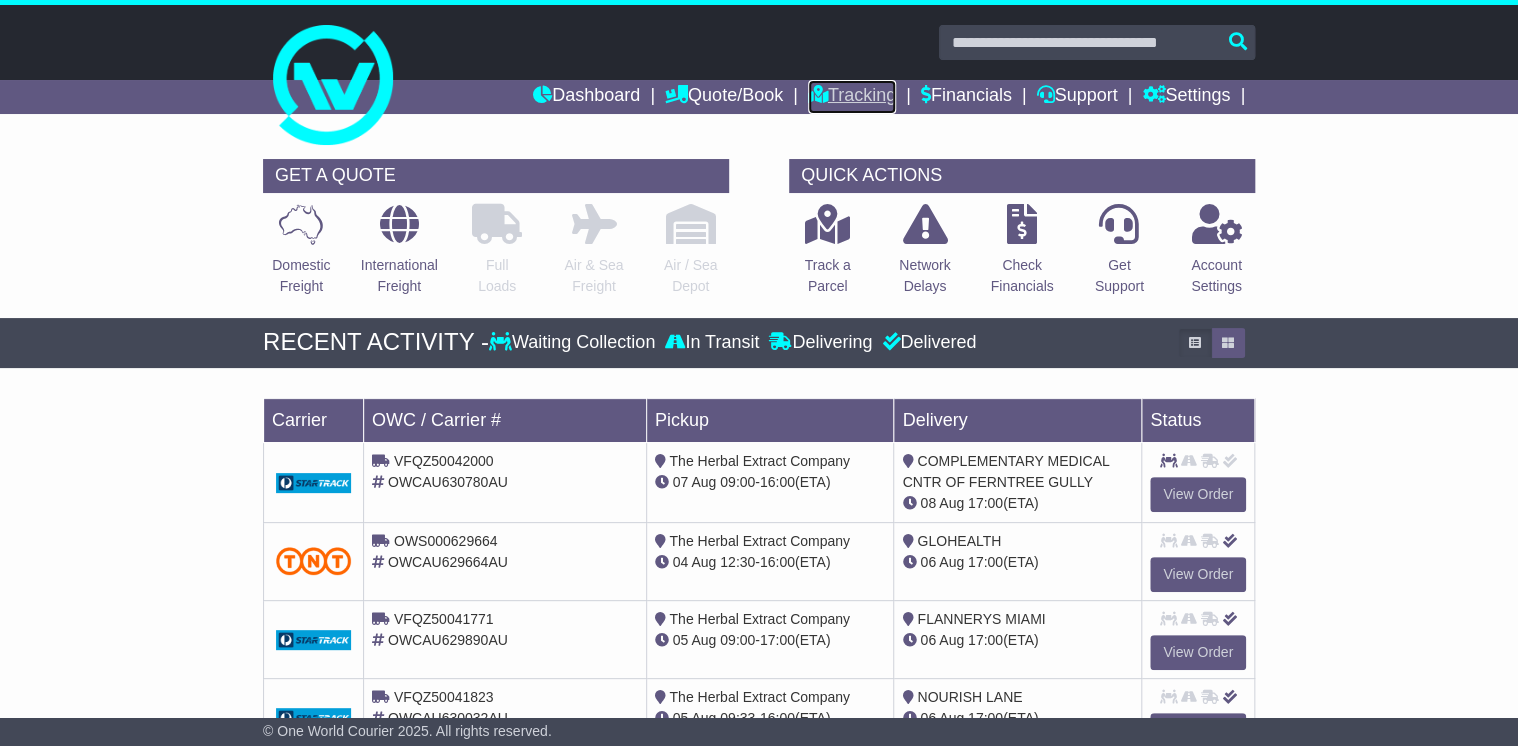 drag, startPoint x: 848, startPoint y: 100, endPoint x: 864, endPoint y: 104, distance: 16.492422 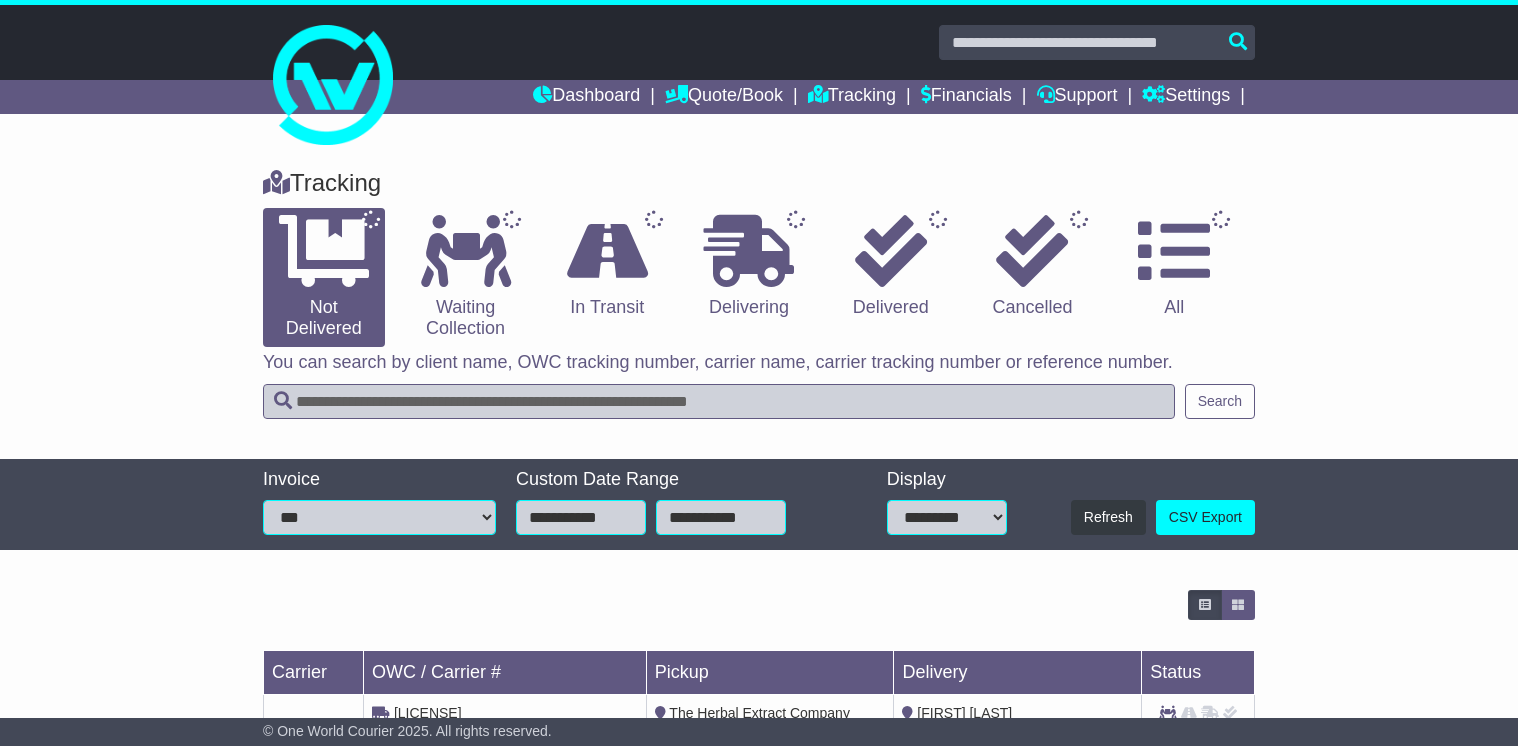 scroll, scrollTop: 0, scrollLeft: 0, axis: both 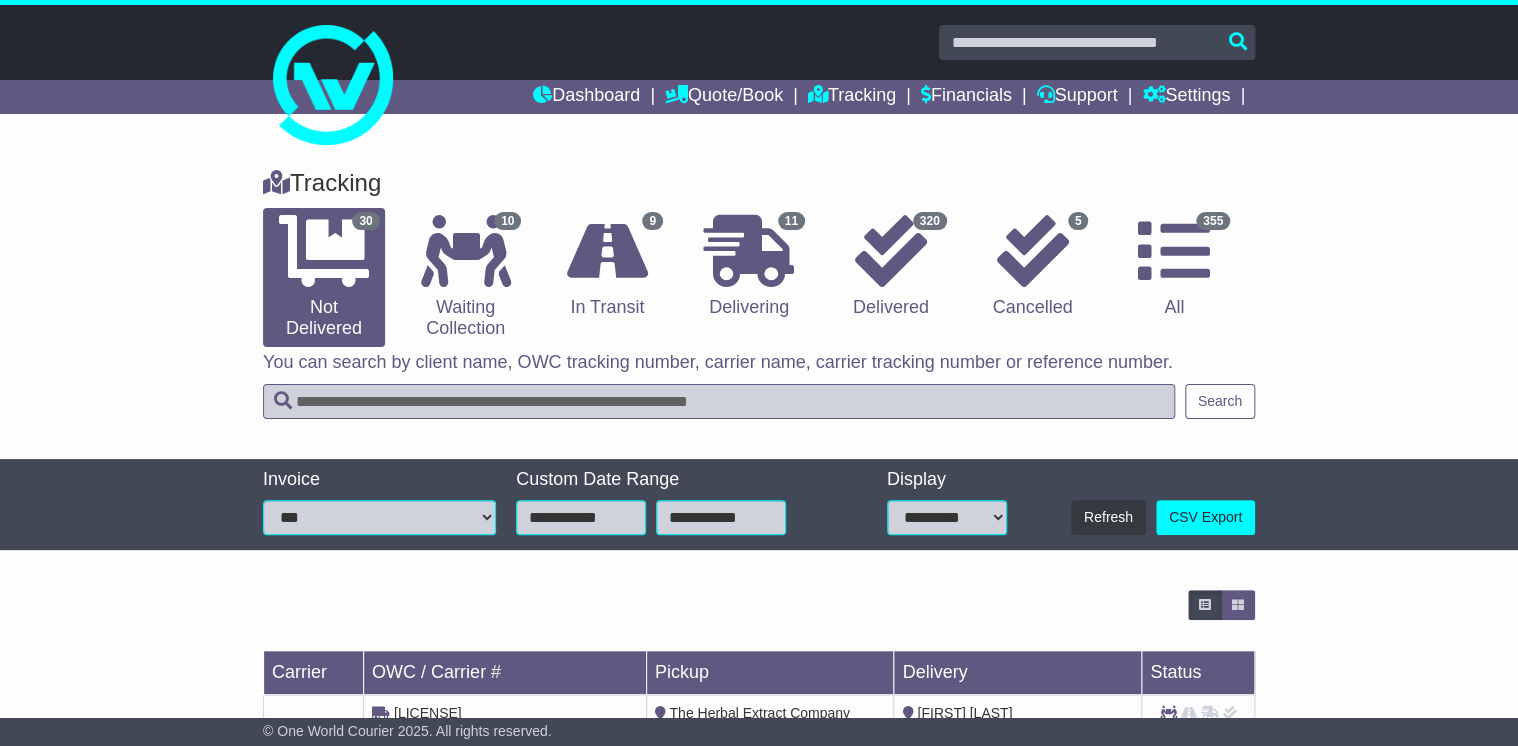 click at bounding box center (719, 401) 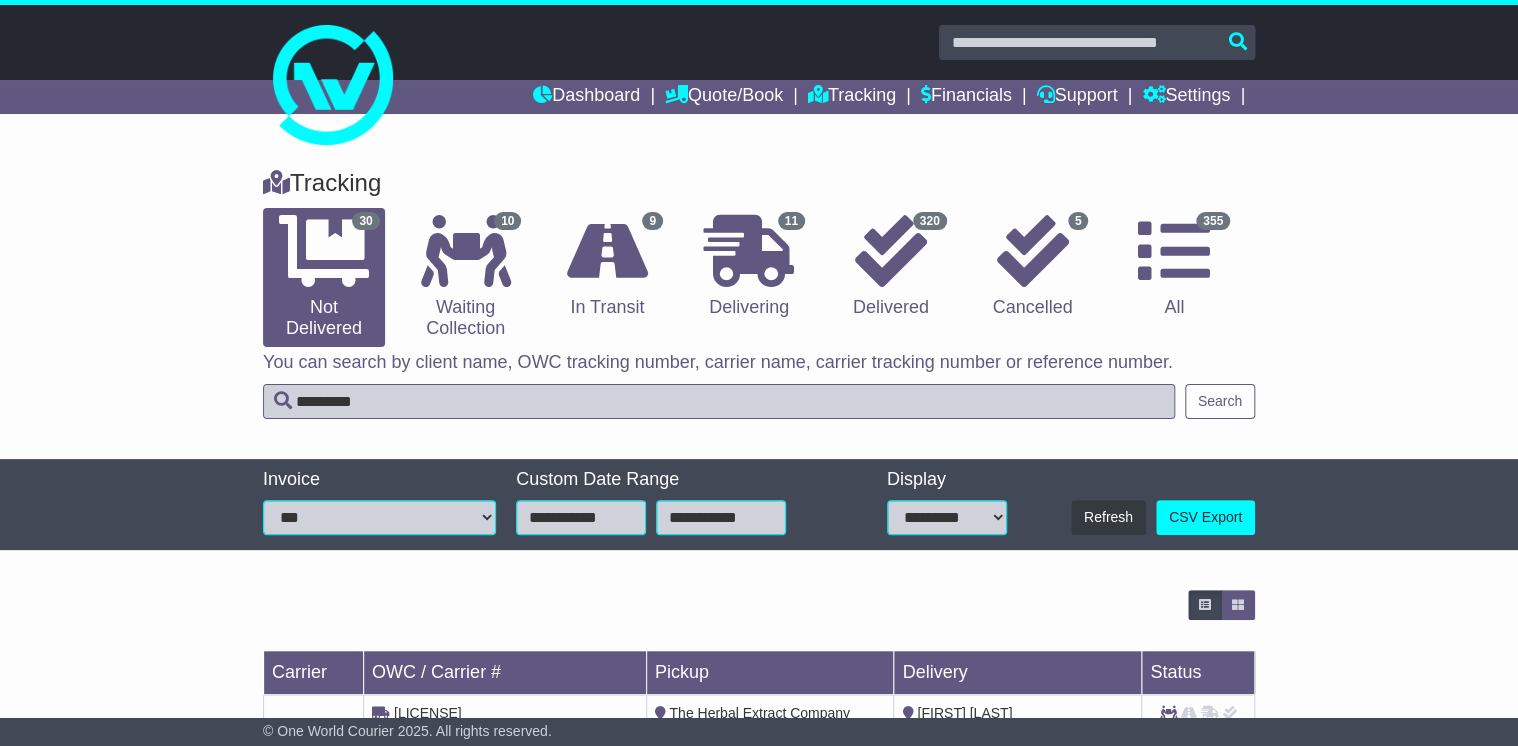 type on "*********" 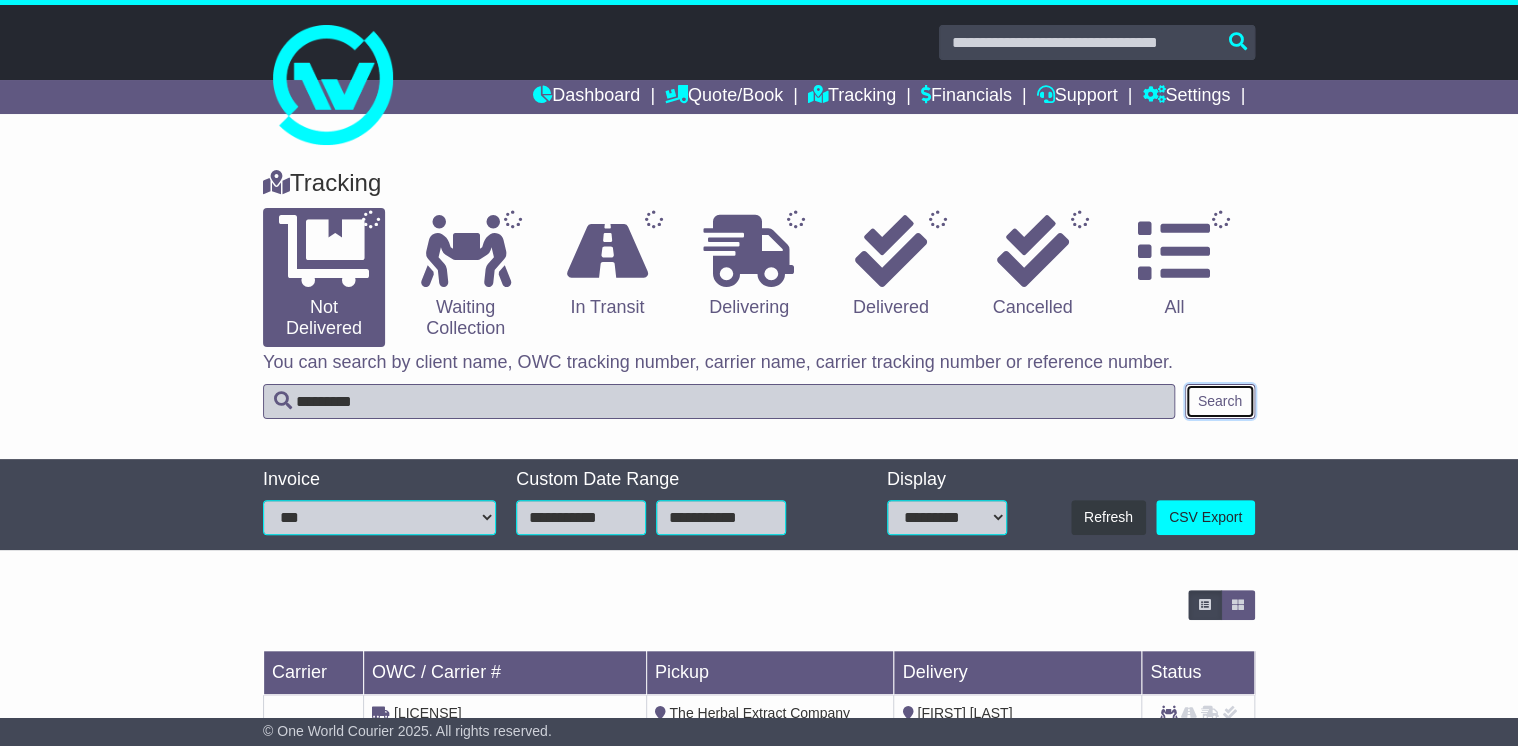 click on "Search" at bounding box center (1220, 401) 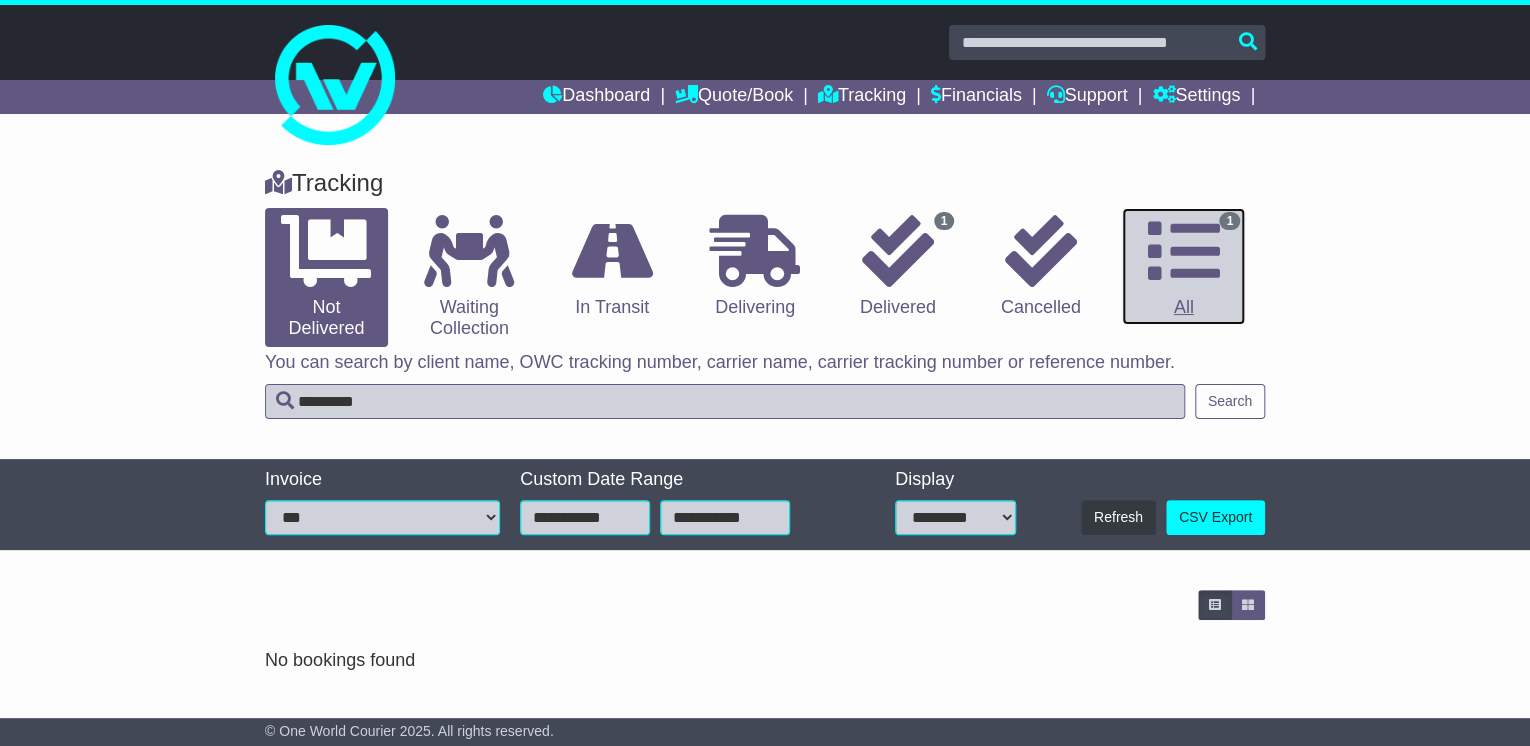 click at bounding box center [1184, 251] 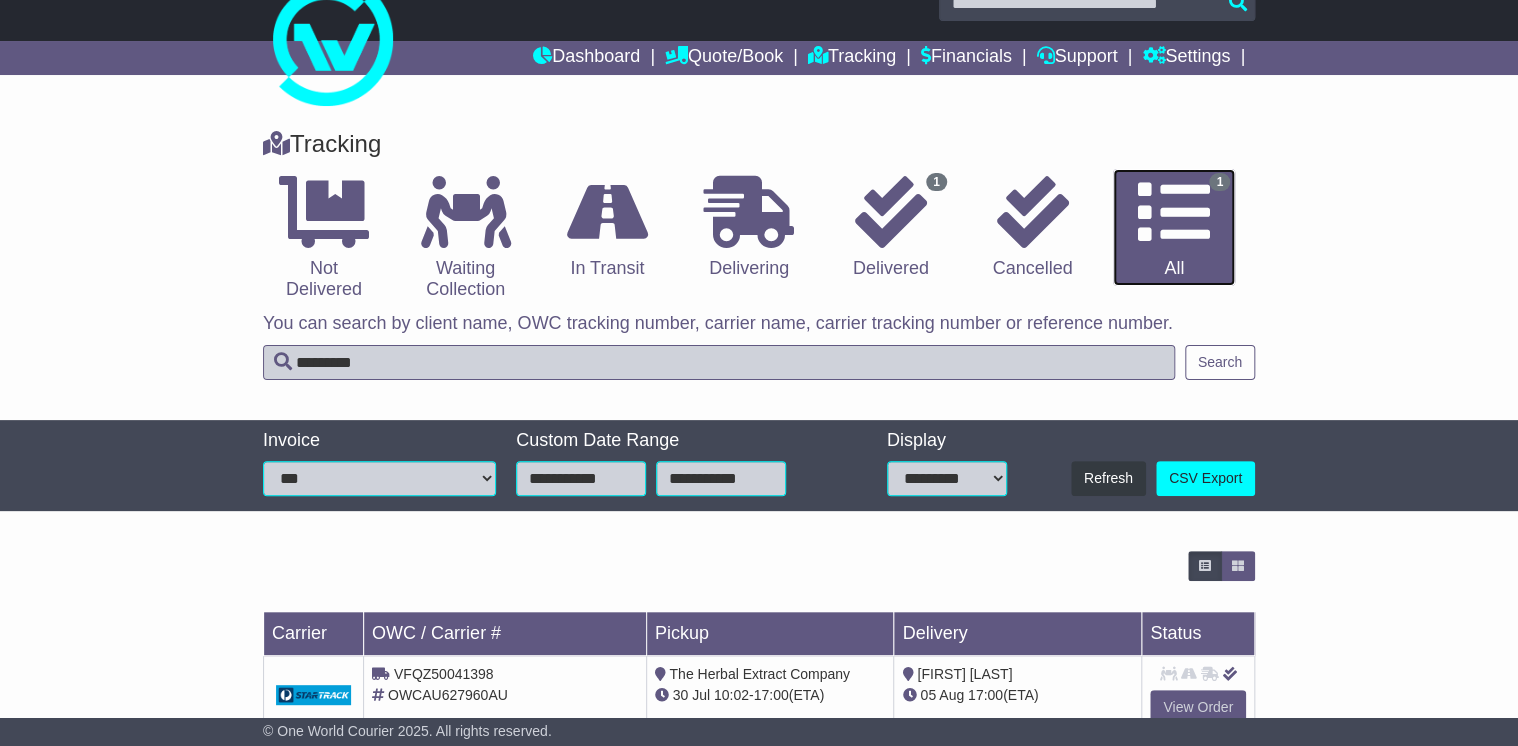 scroll, scrollTop: 96, scrollLeft: 0, axis: vertical 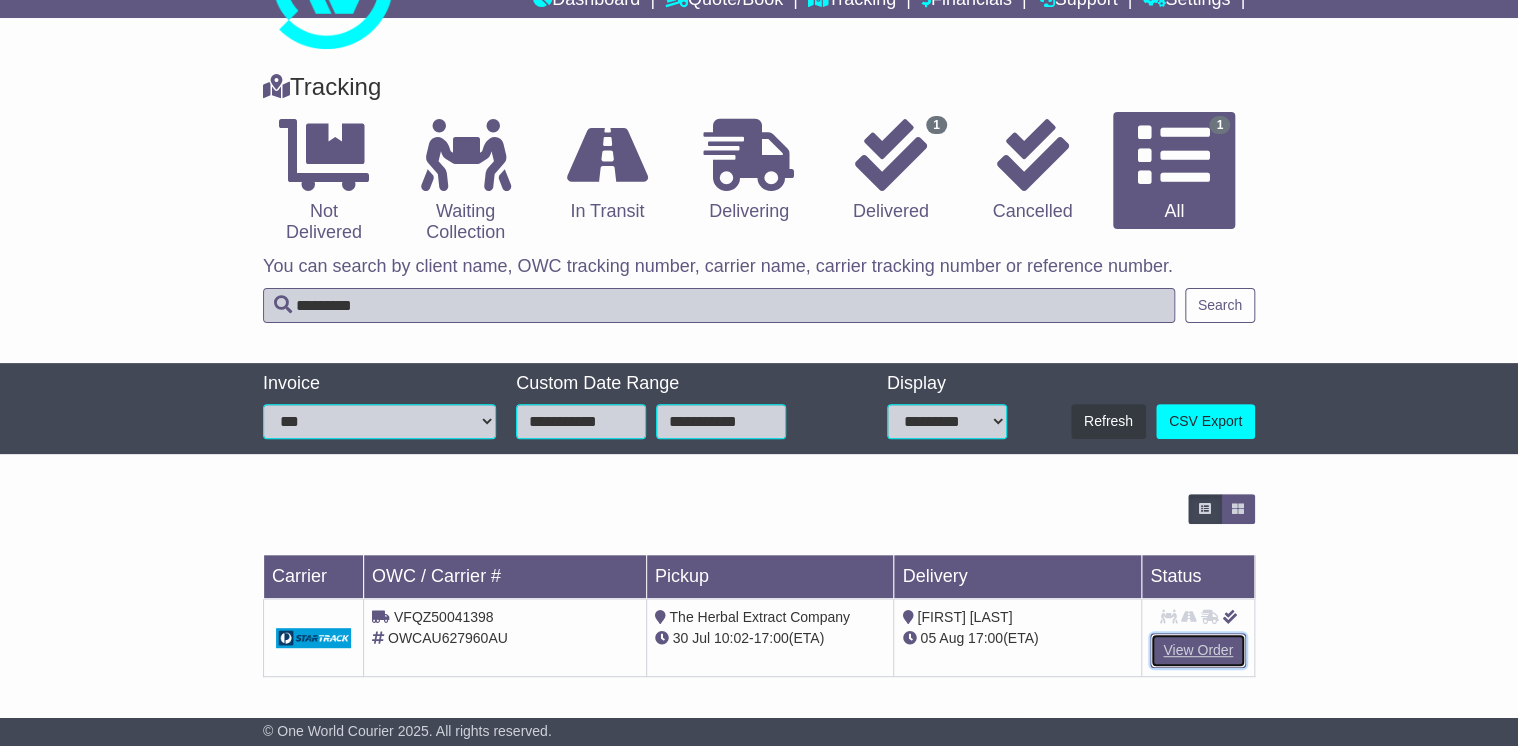 click on "View Order" at bounding box center [1198, 650] 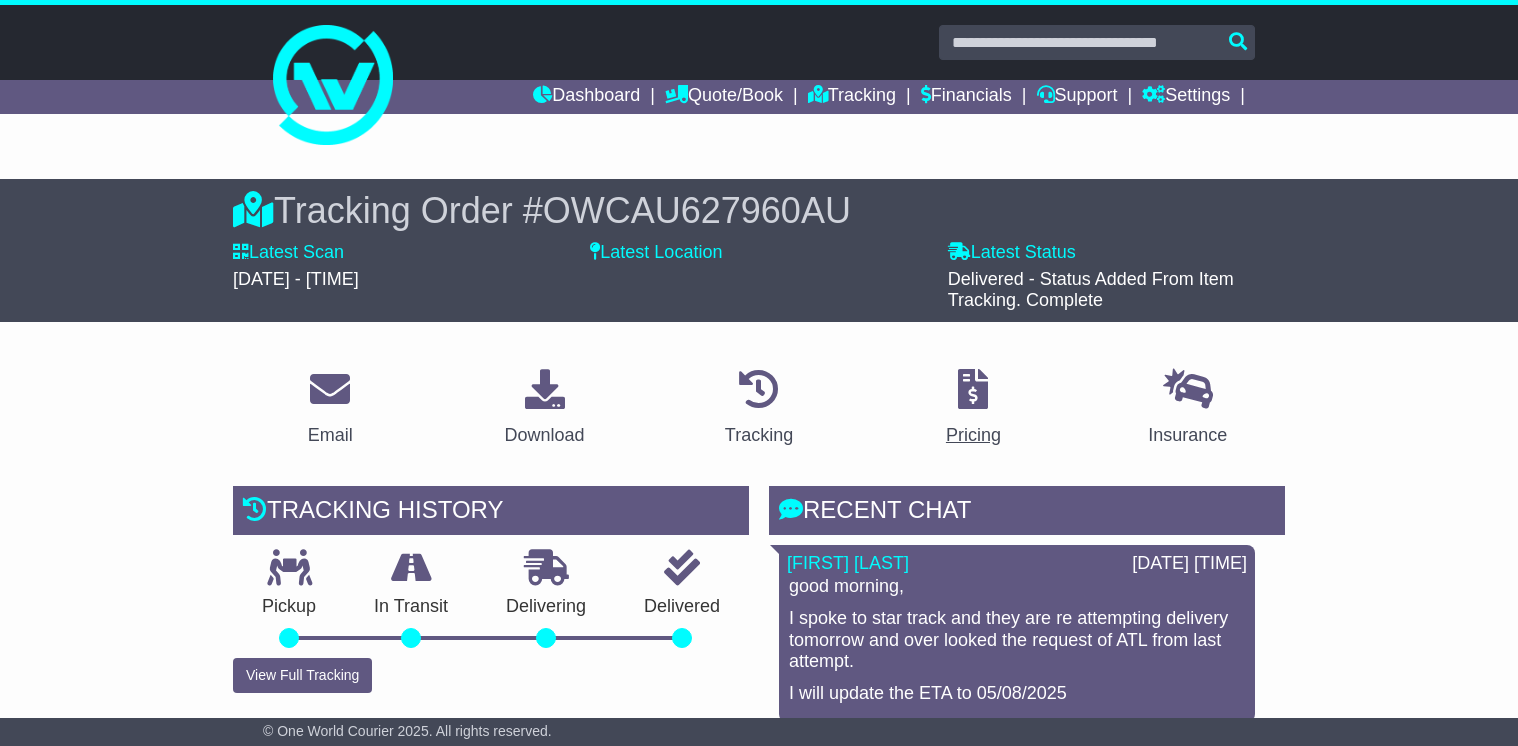 scroll, scrollTop: 0, scrollLeft: 0, axis: both 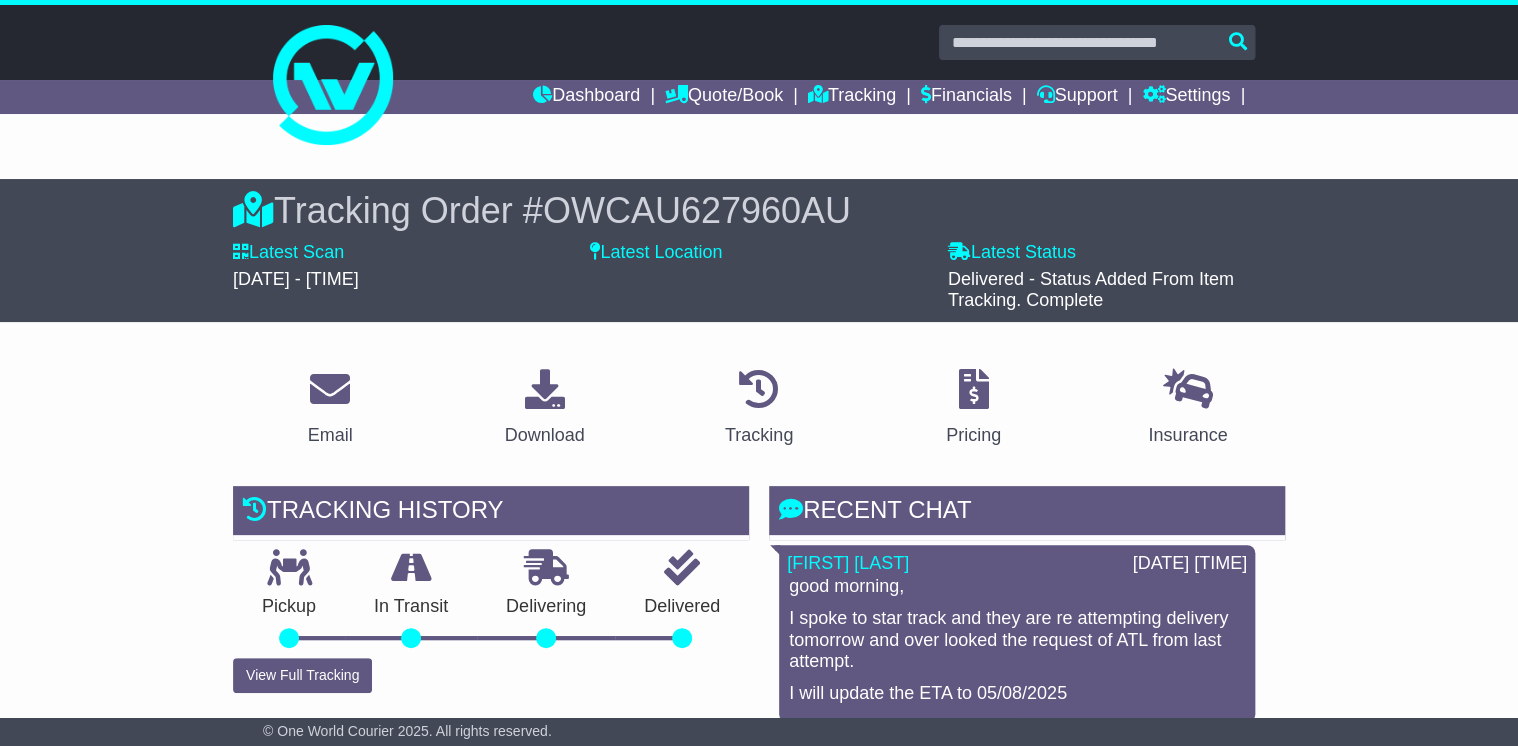 click on "Email
Download
Tracking
Pricing
Insurance" at bounding box center (759, 1408) 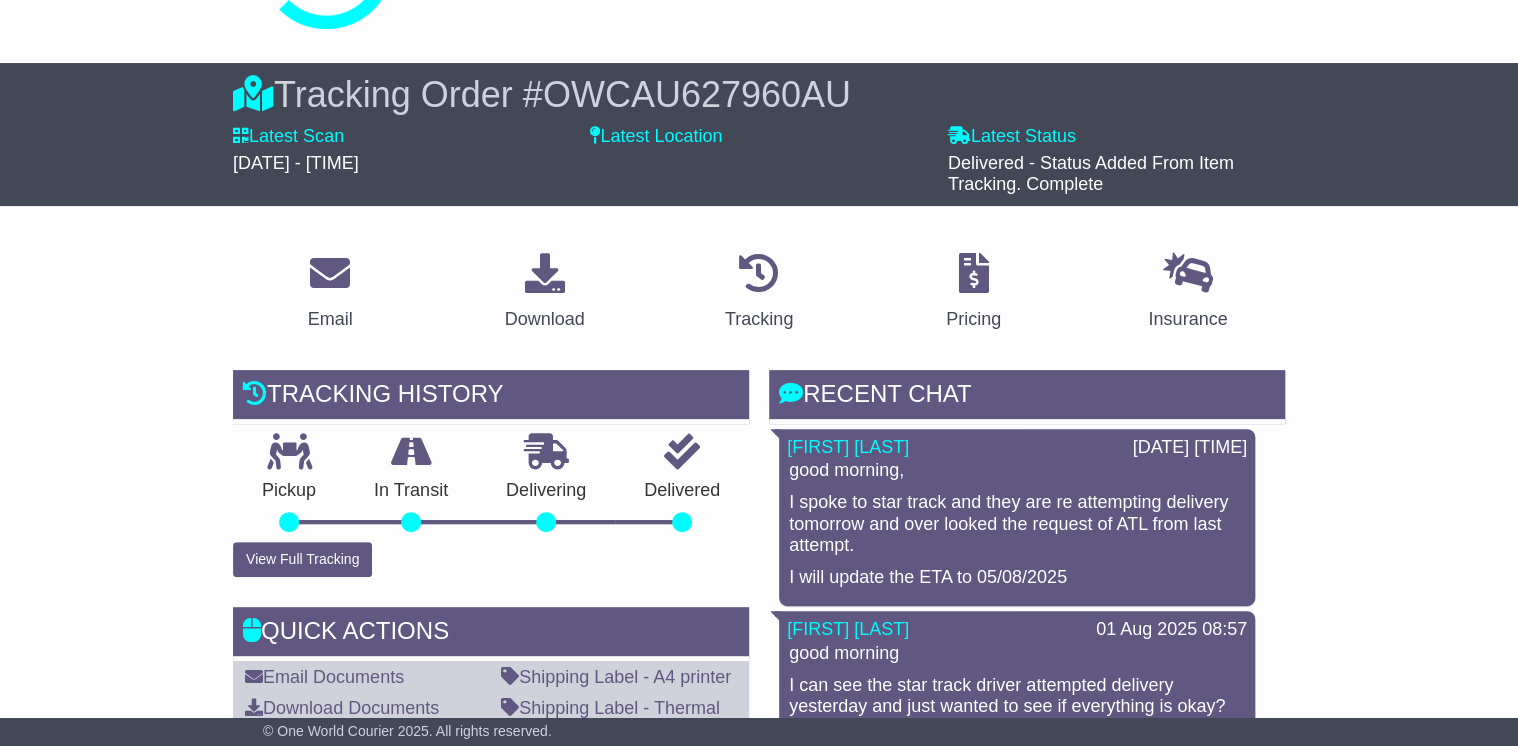 scroll, scrollTop: 0, scrollLeft: 0, axis: both 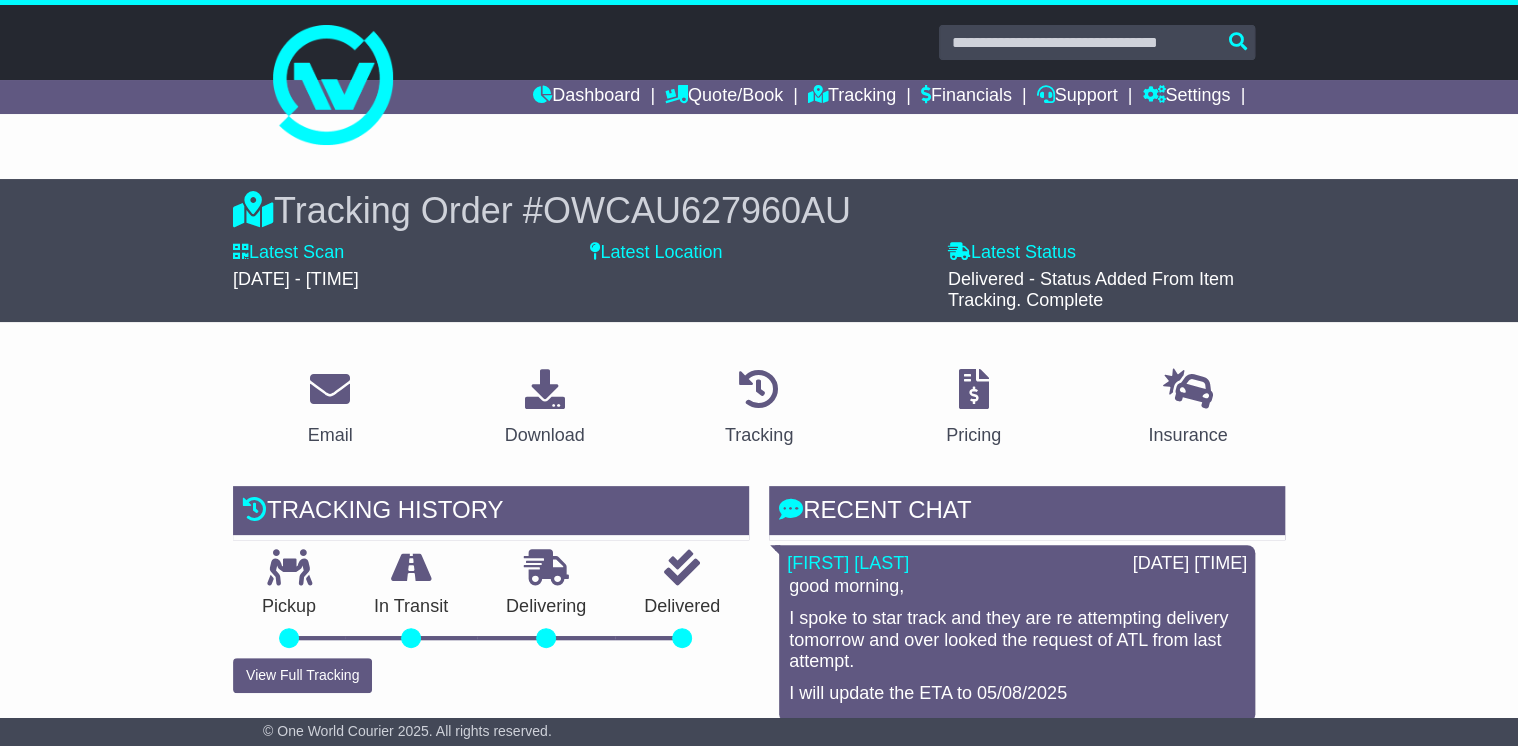 click on "Email
Download
Tracking
Pricing
Insurance" at bounding box center [759, 1408] 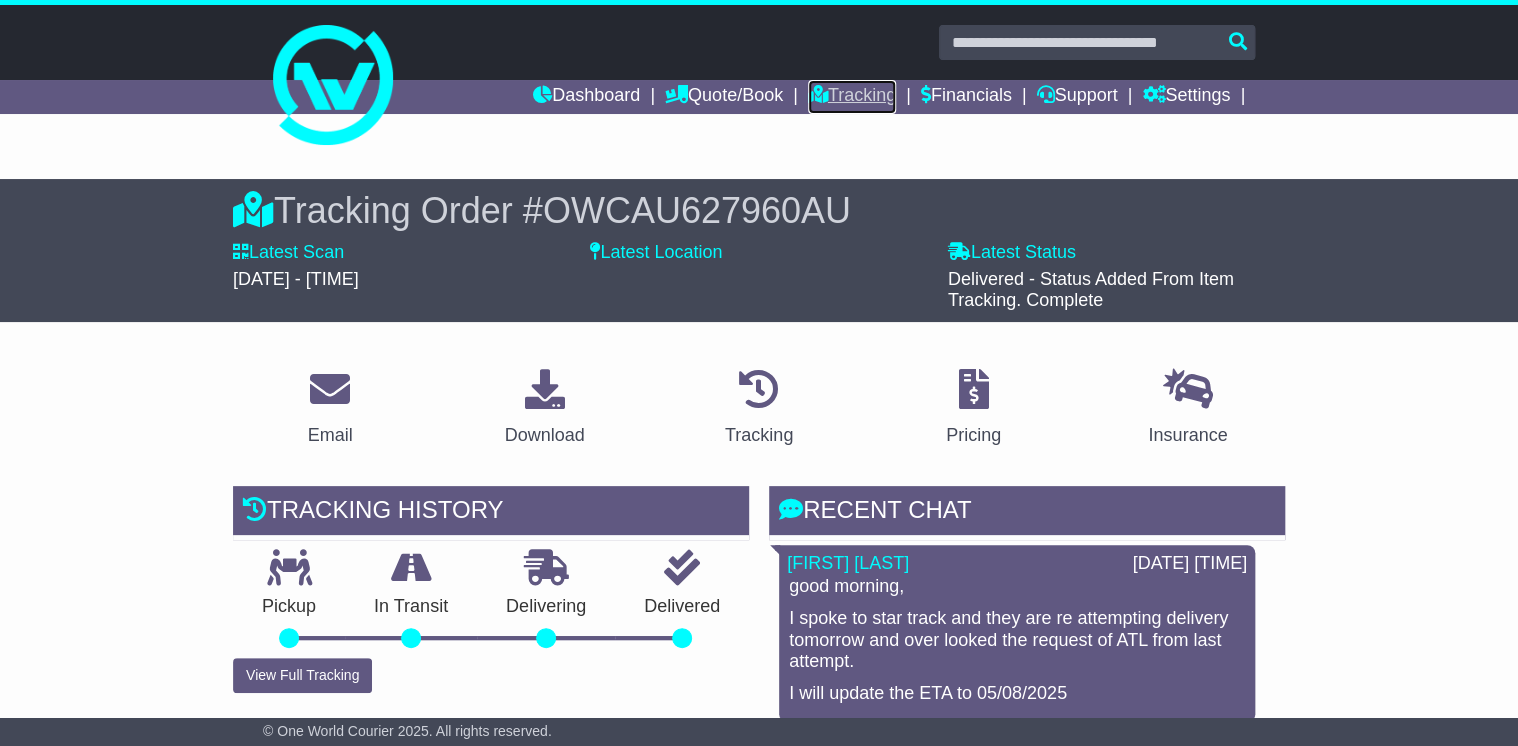 click on "Tracking" at bounding box center (852, 97) 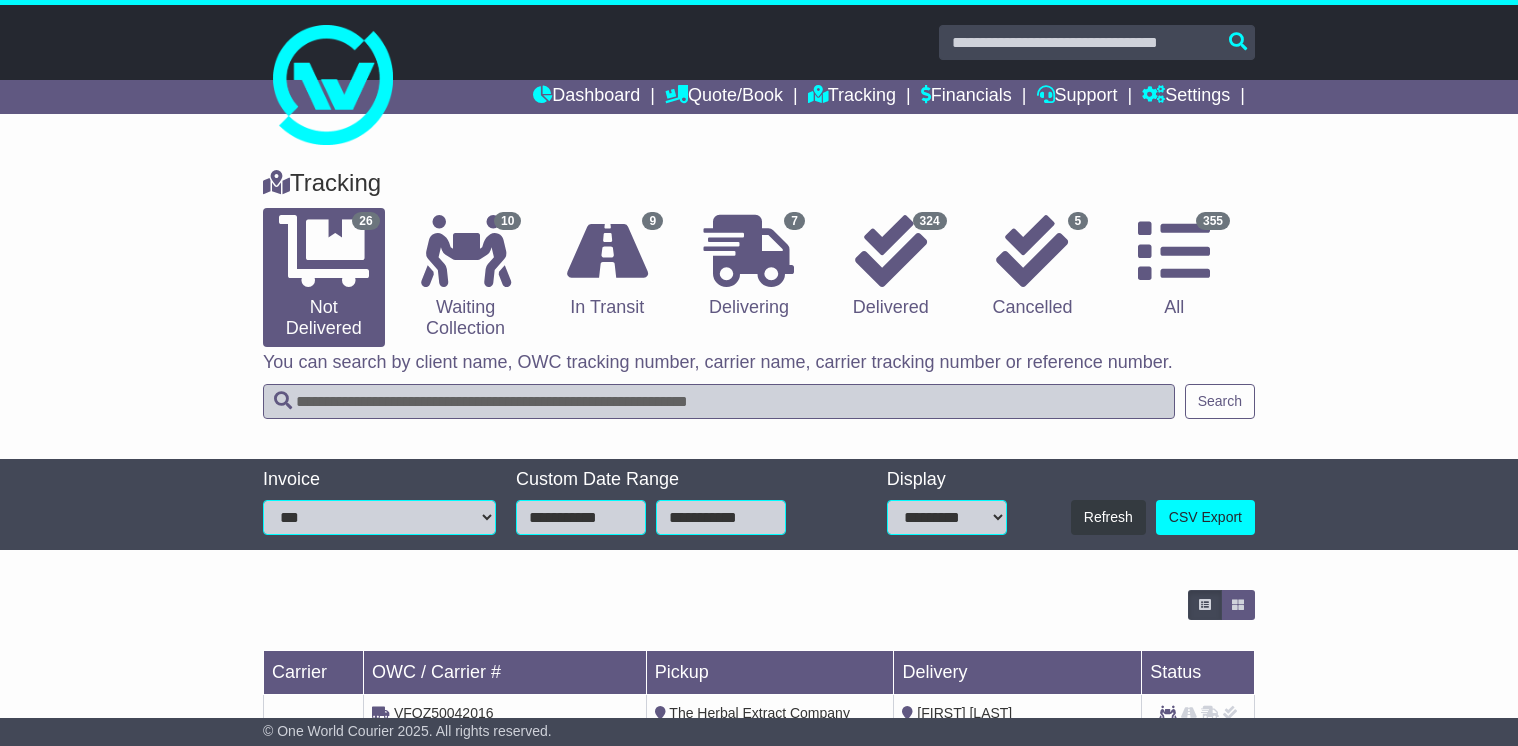 scroll, scrollTop: 0, scrollLeft: 0, axis: both 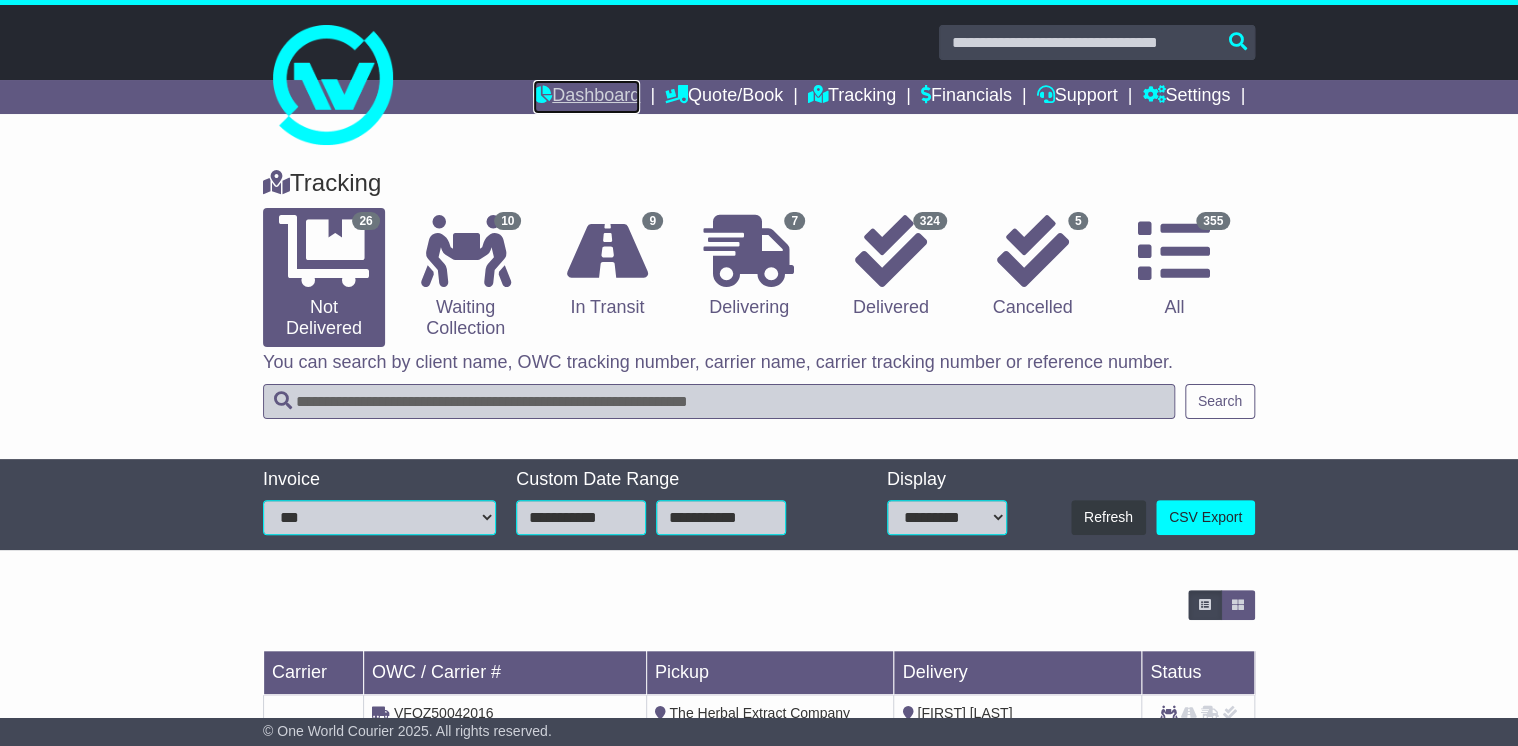 click on "Dashboard" at bounding box center (586, 97) 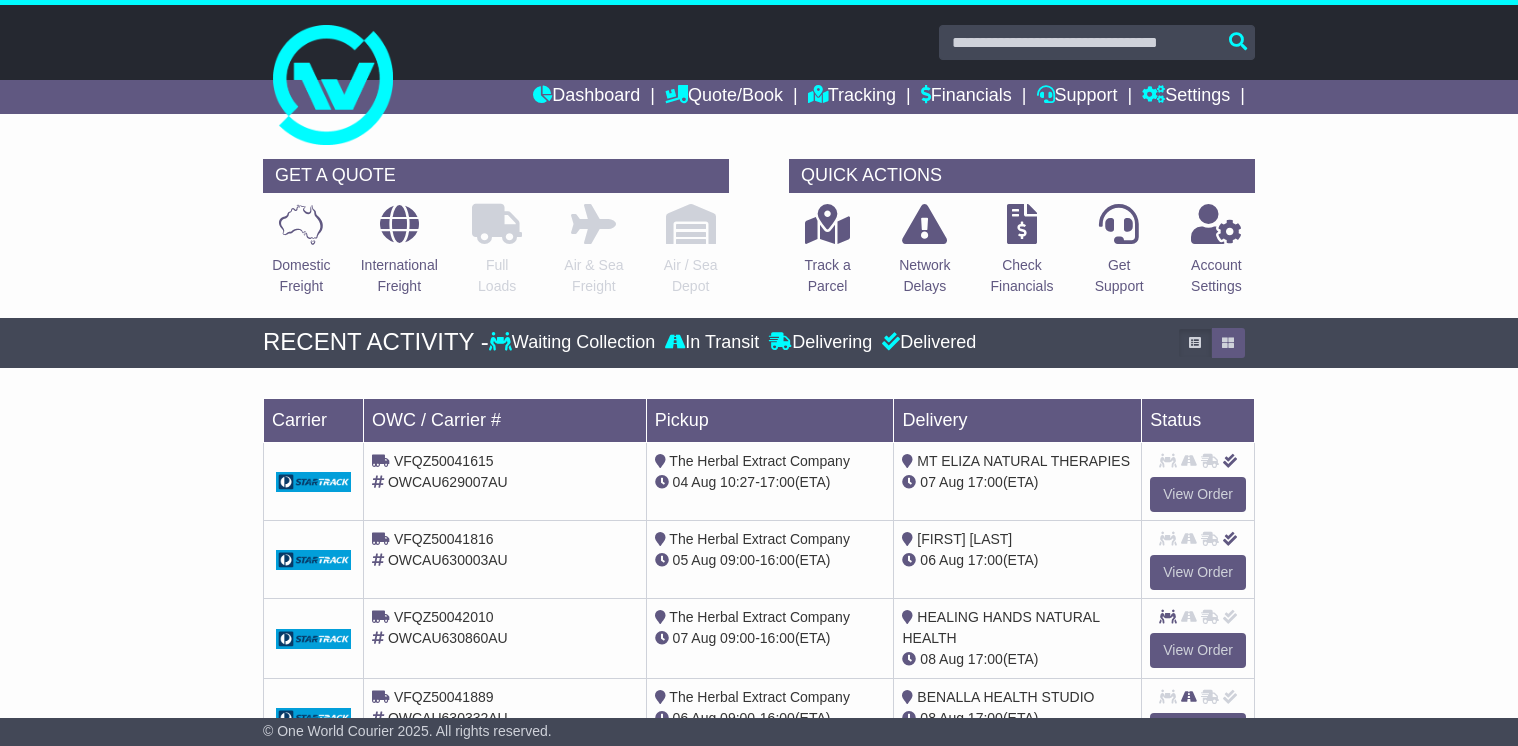 scroll, scrollTop: 0, scrollLeft: 0, axis: both 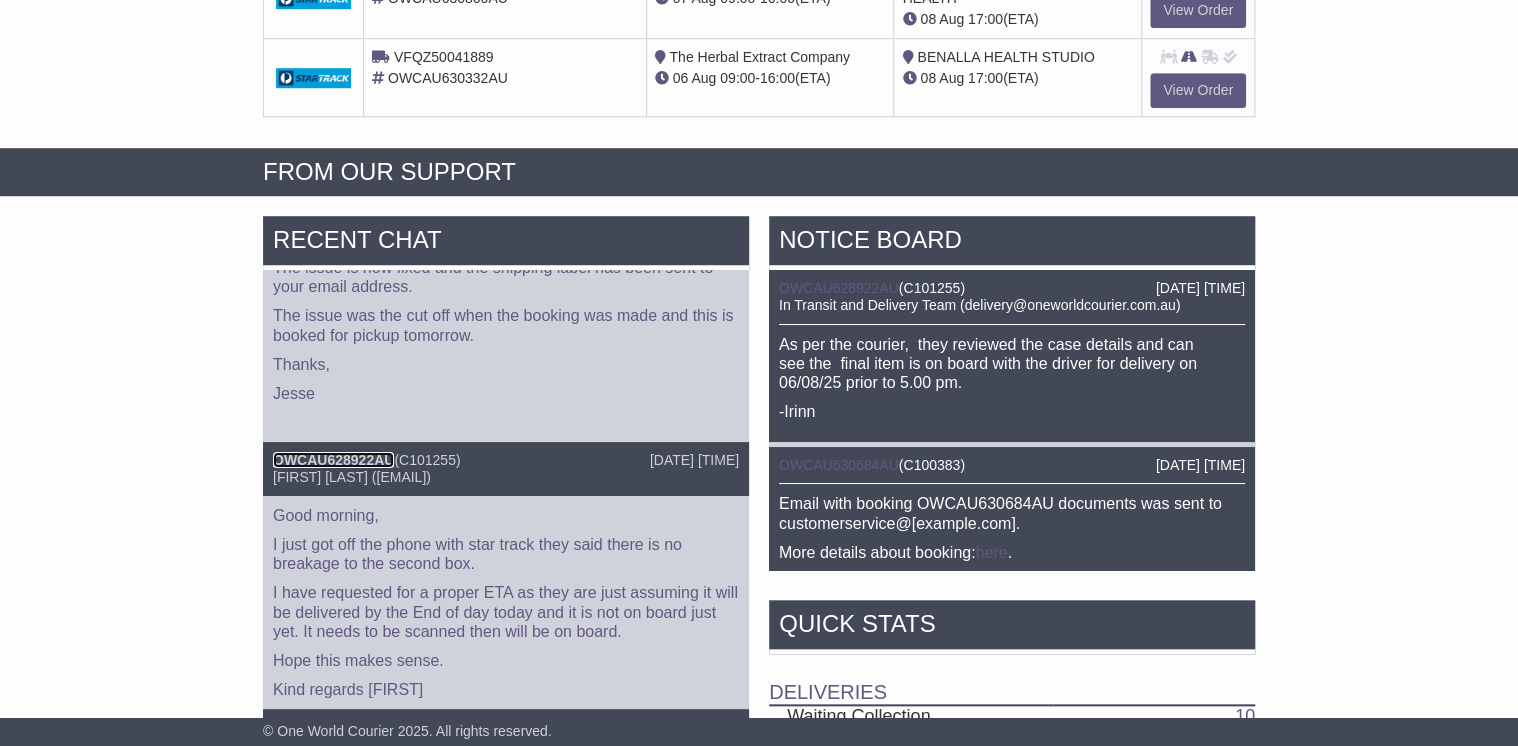 click on "OWCAU628922AU" at bounding box center [333, 460] 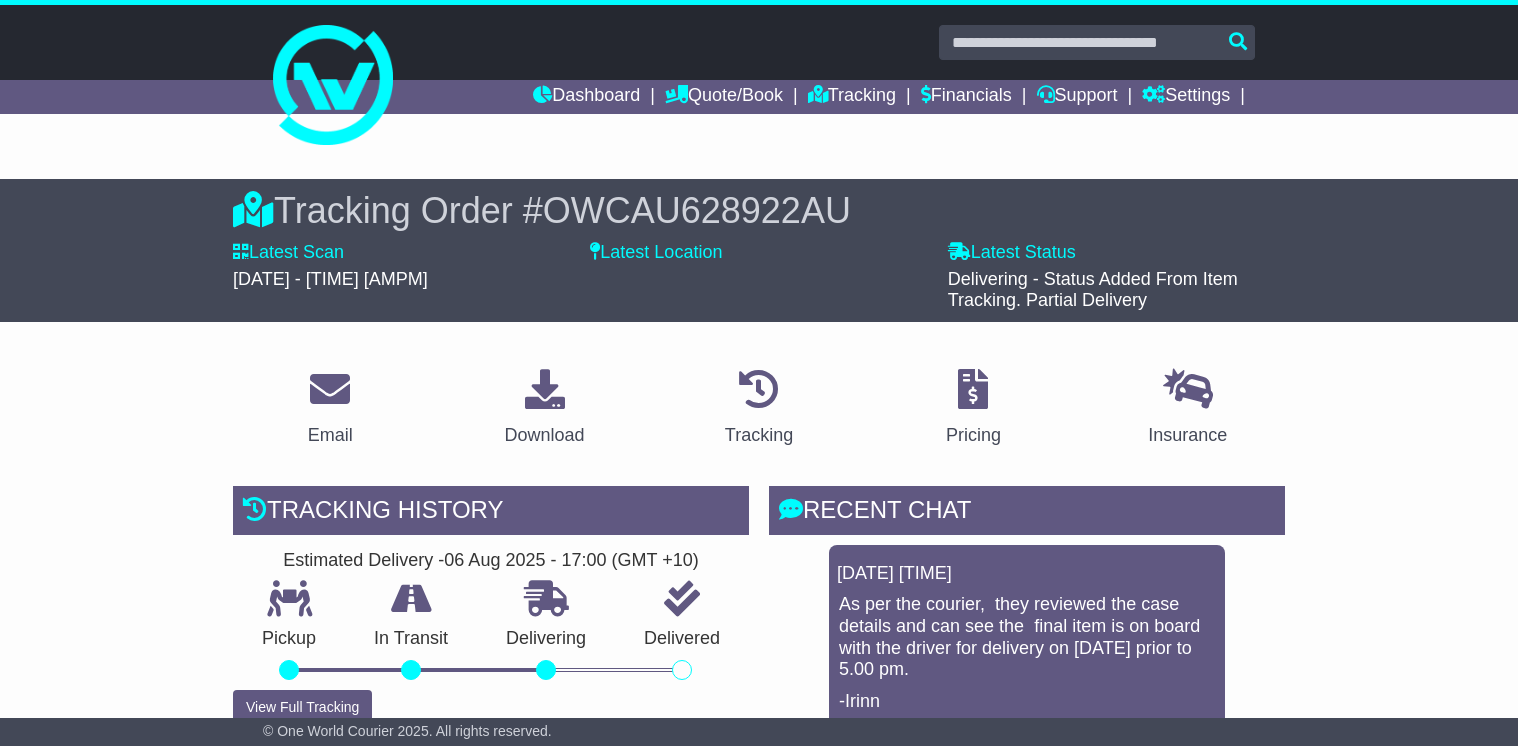 scroll, scrollTop: 0, scrollLeft: 0, axis: both 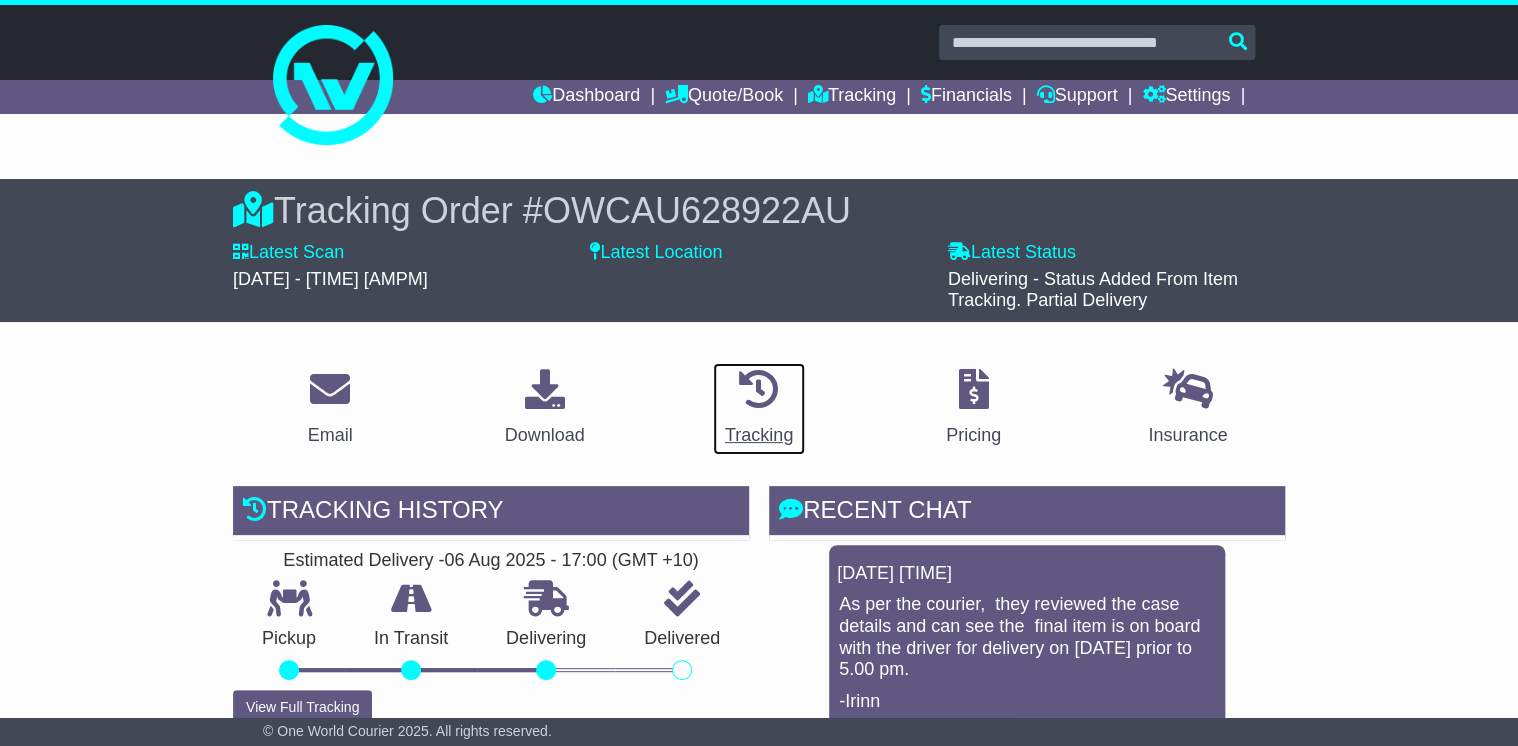 click at bounding box center [759, 389] 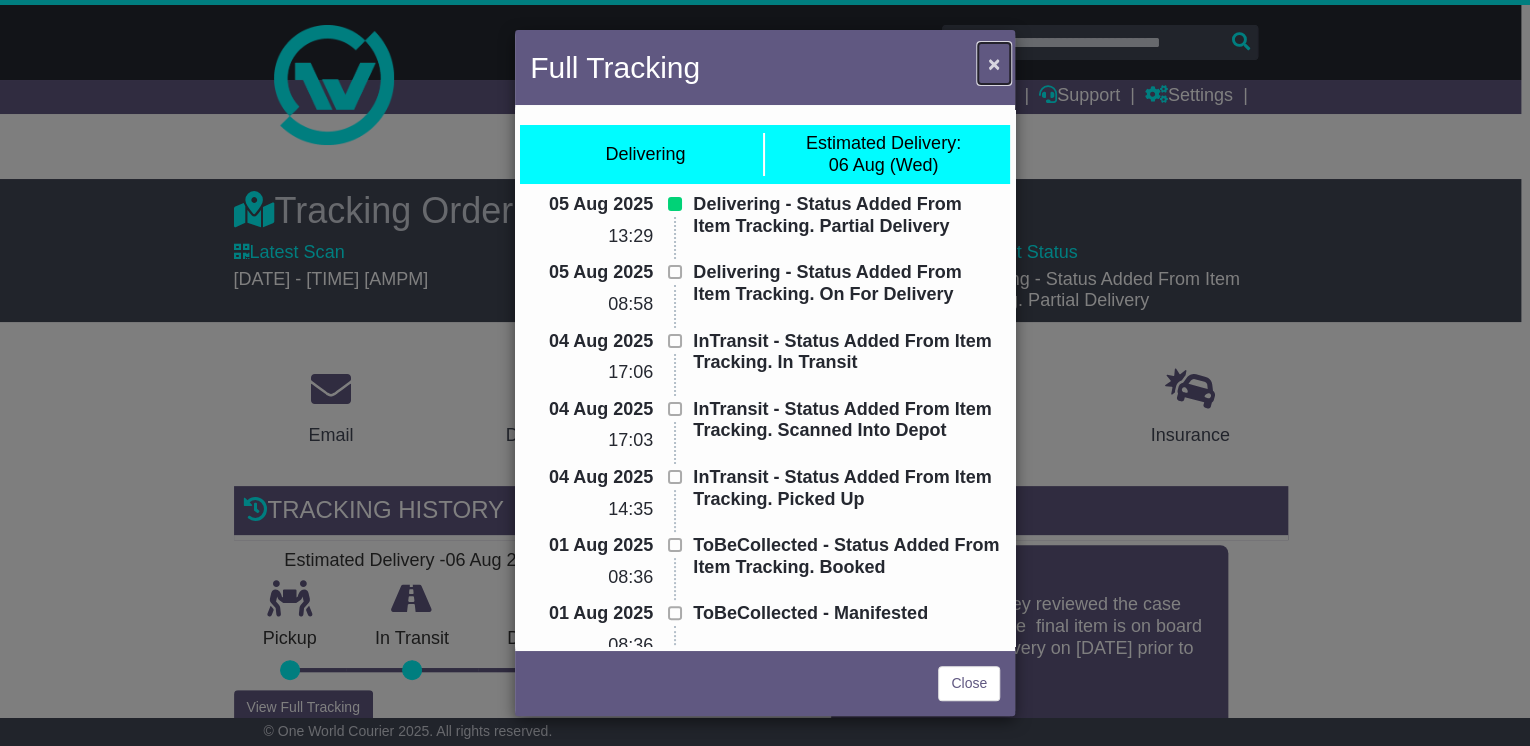 drag, startPoint x: 992, startPoint y: 61, endPoint x: 1098, endPoint y: 132, distance: 127.581345 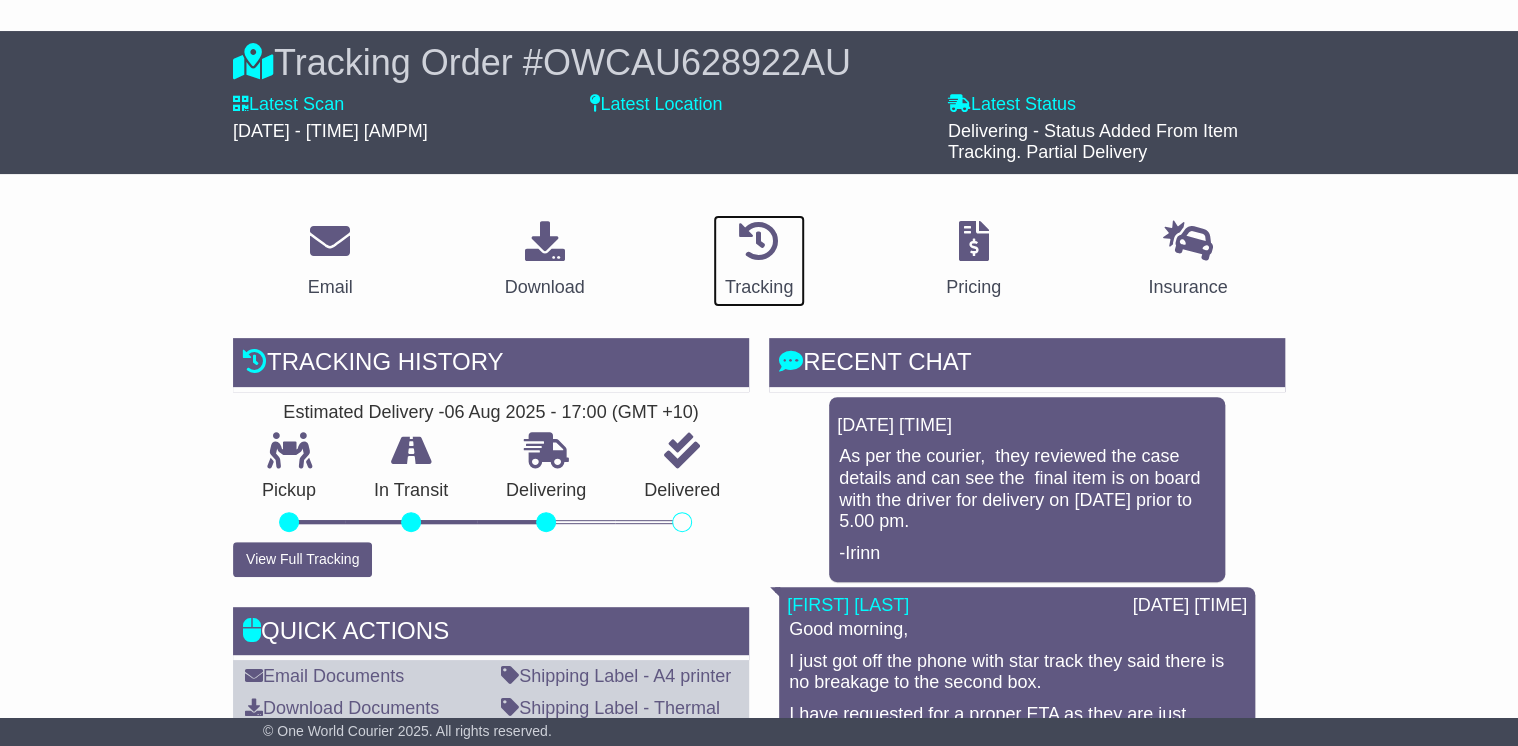 scroll, scrollTop: 160, scrollLeft: 0, axis: vertical 